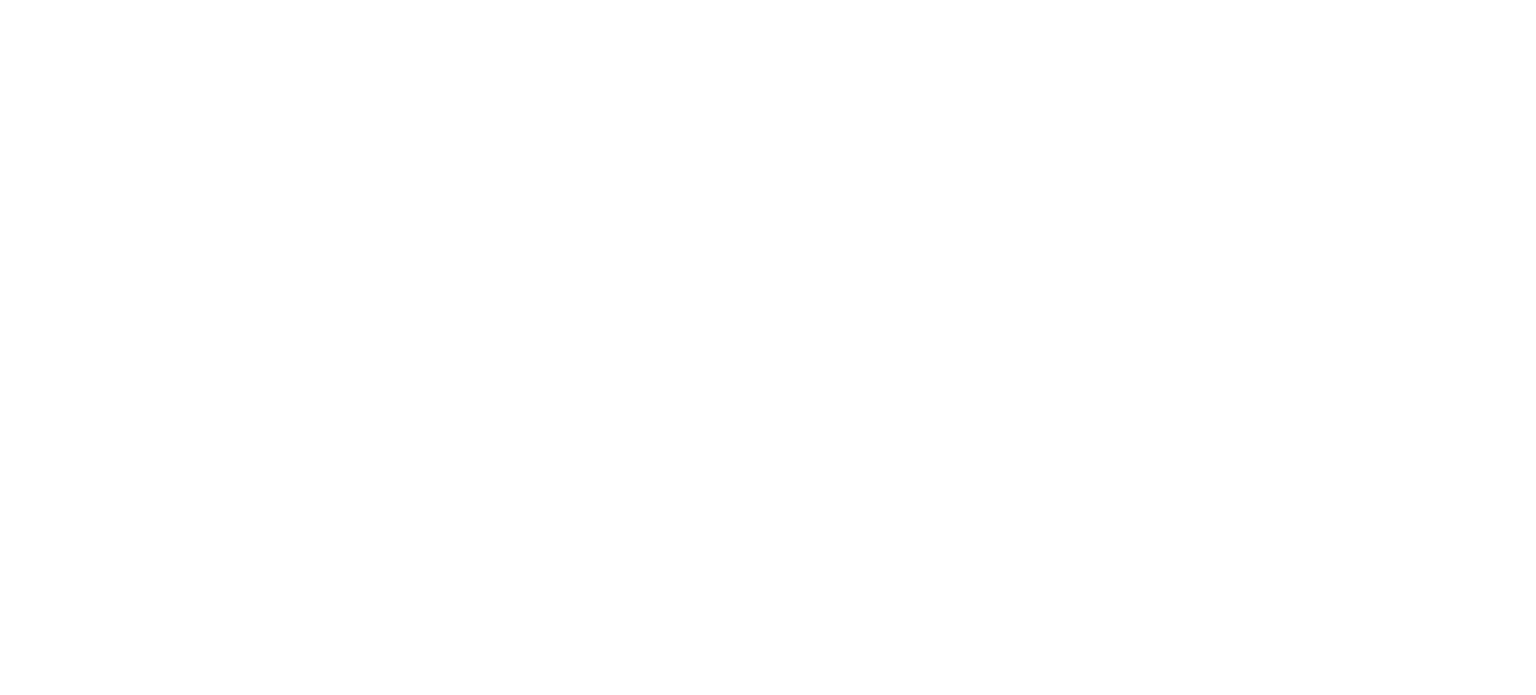 scroll, scrollTop: 0, scrollLeft: 0, axis: both 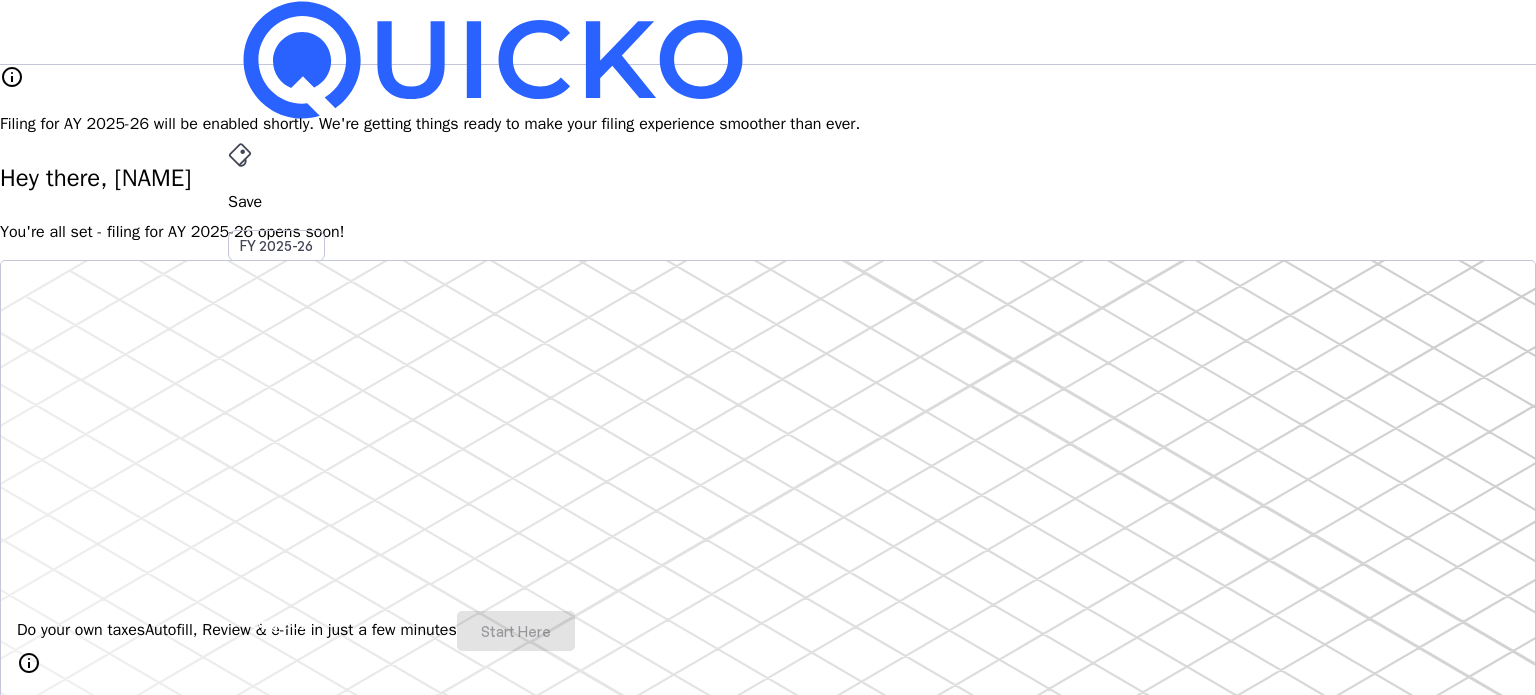 click on "arrow_drop_down" at bounding box center [240, 536] 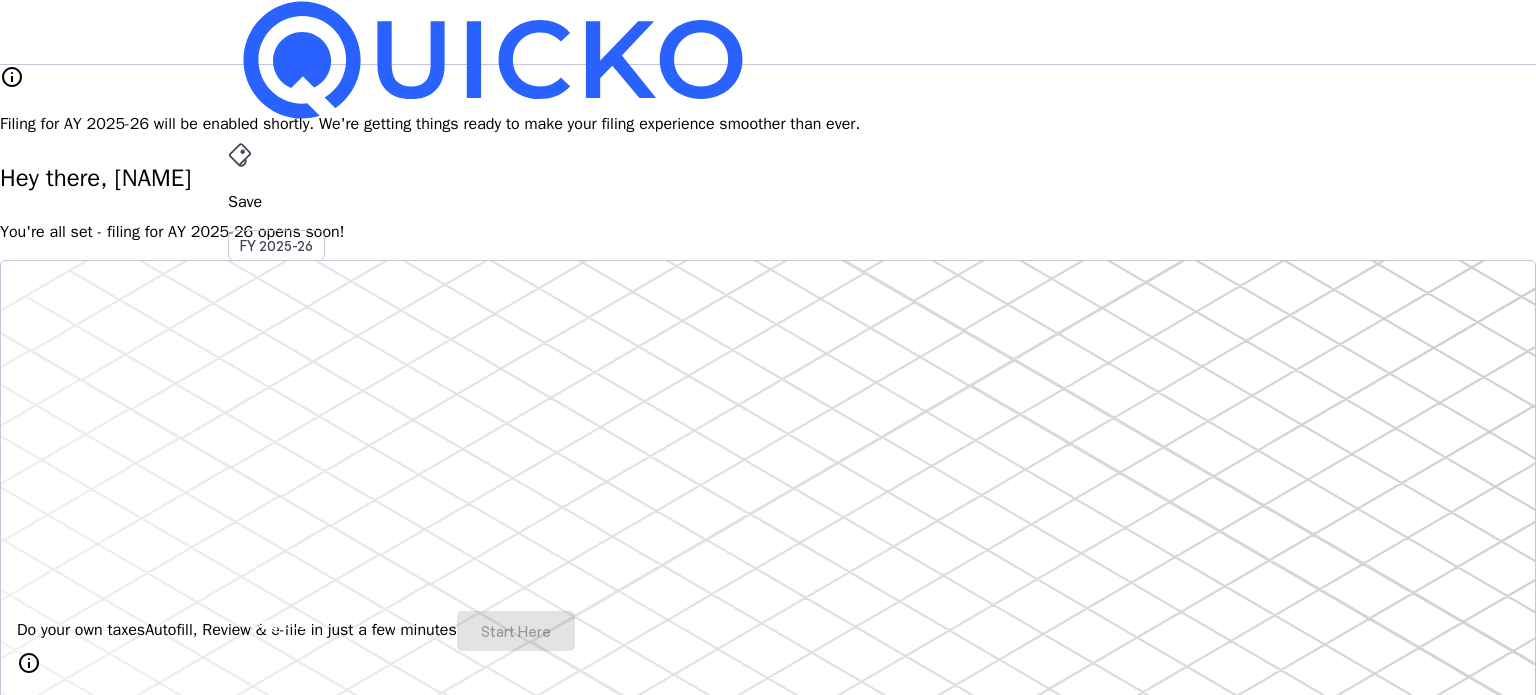 click on "AY 2025-26" at bounding box center (277, 452) 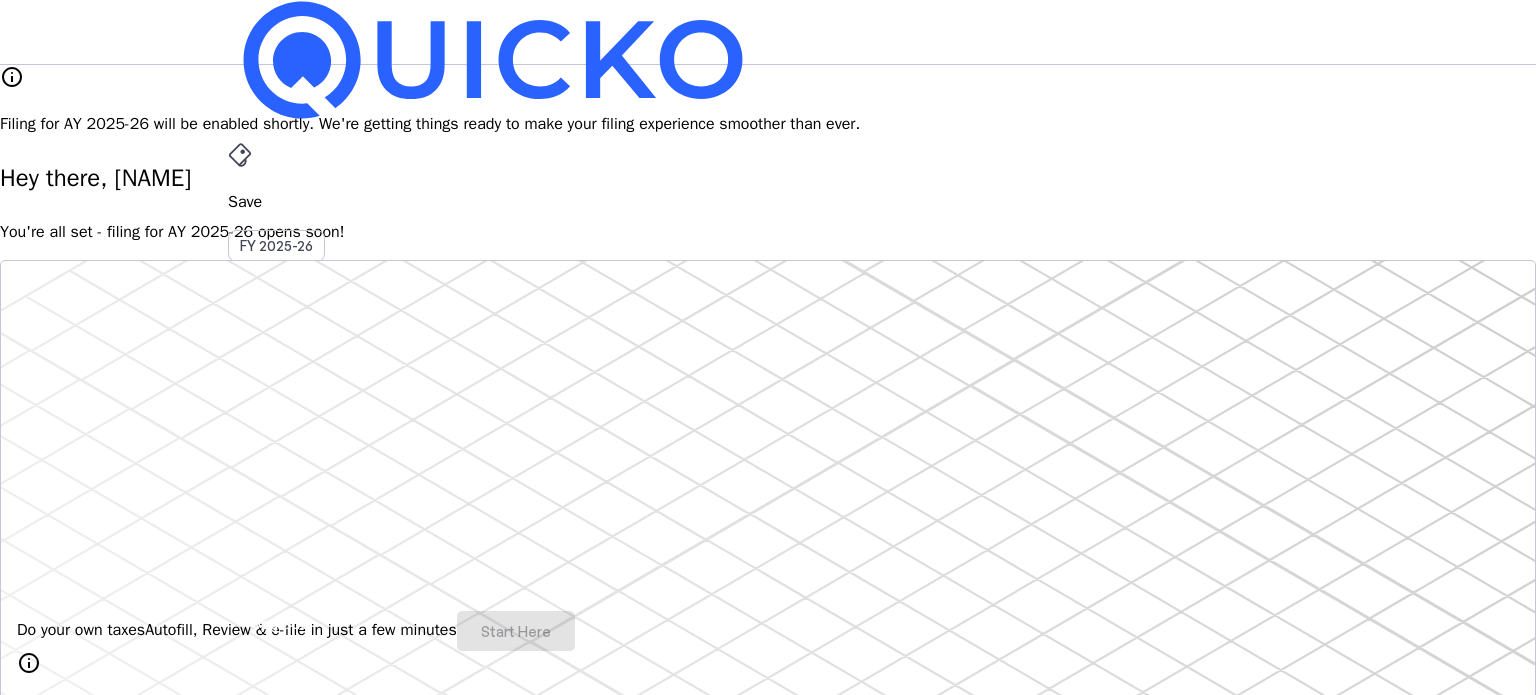 click on "MM" at bounding box center (244, 587) 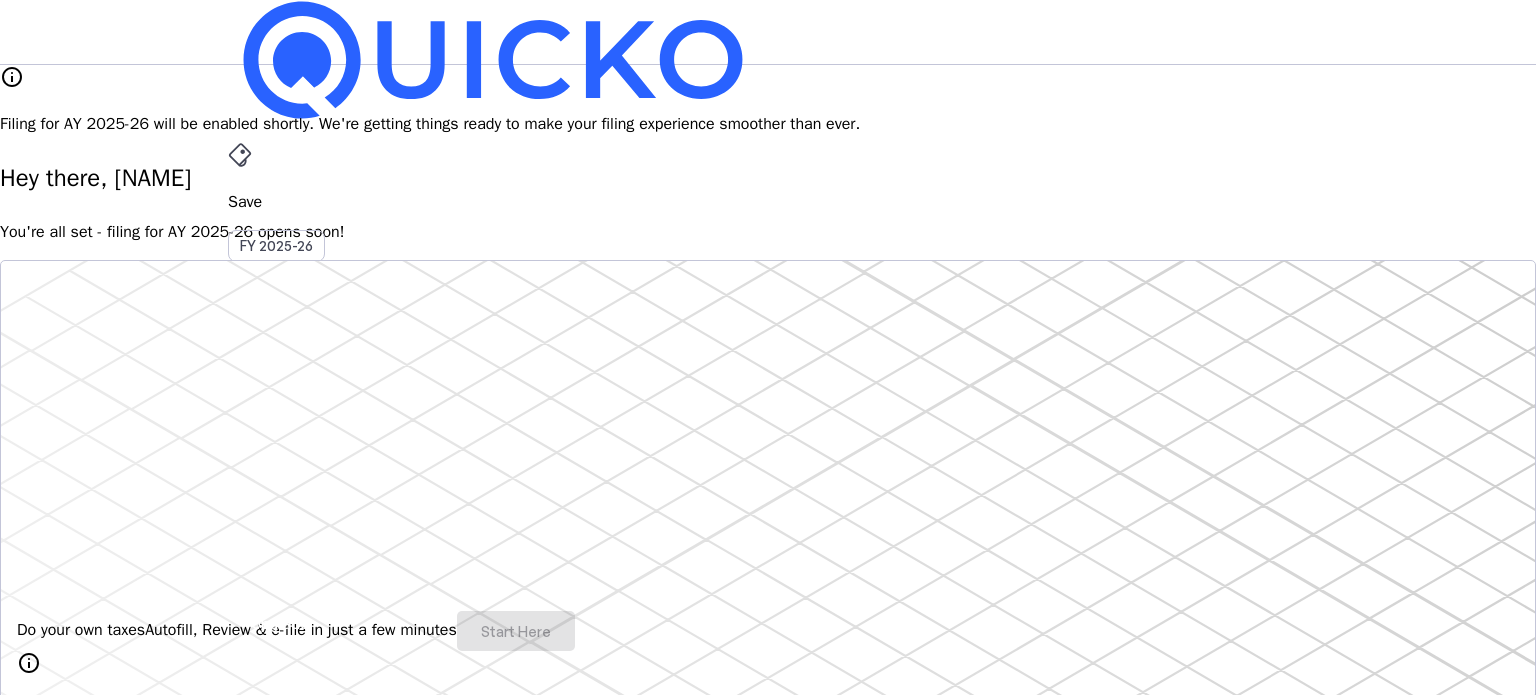 click on "My Account" at bounding box center (146, 3530) 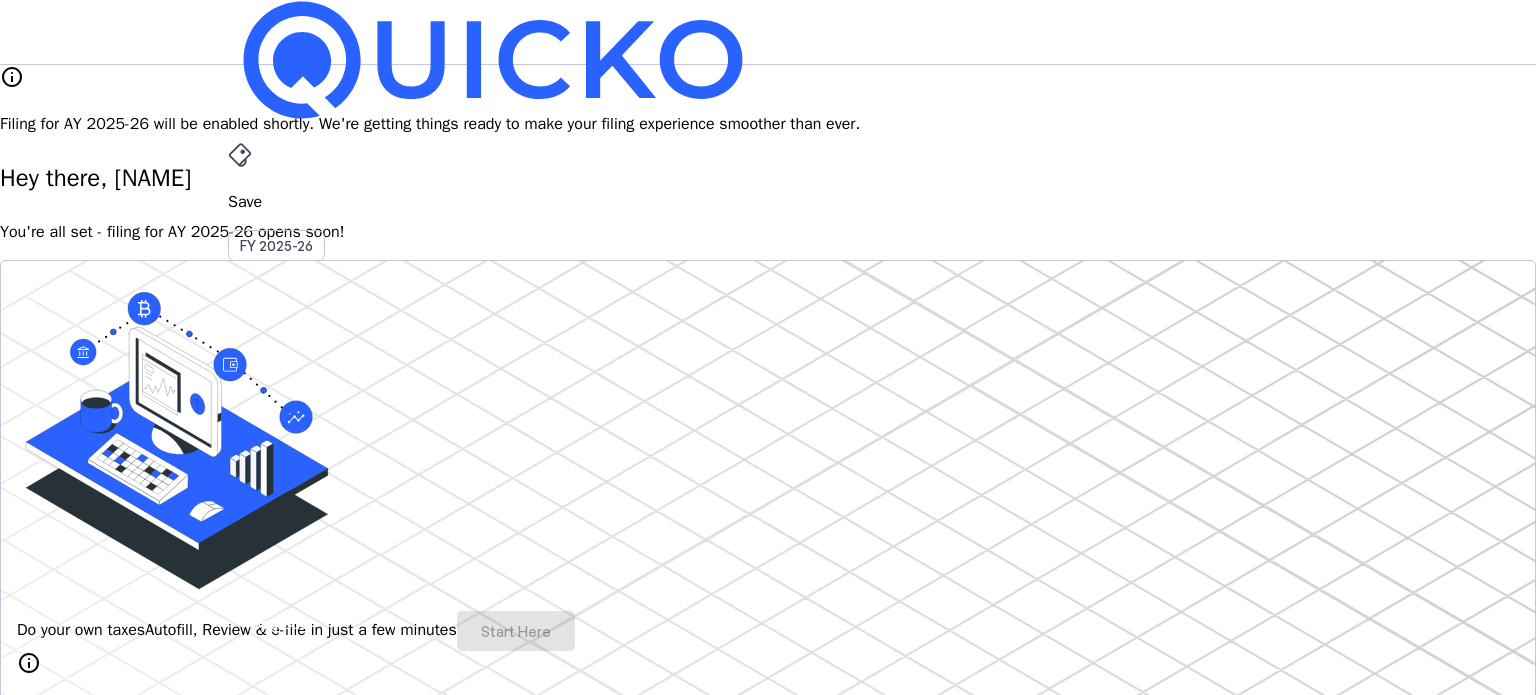 click on "More  arrow_drop_down" at bounding box center [768, 519] 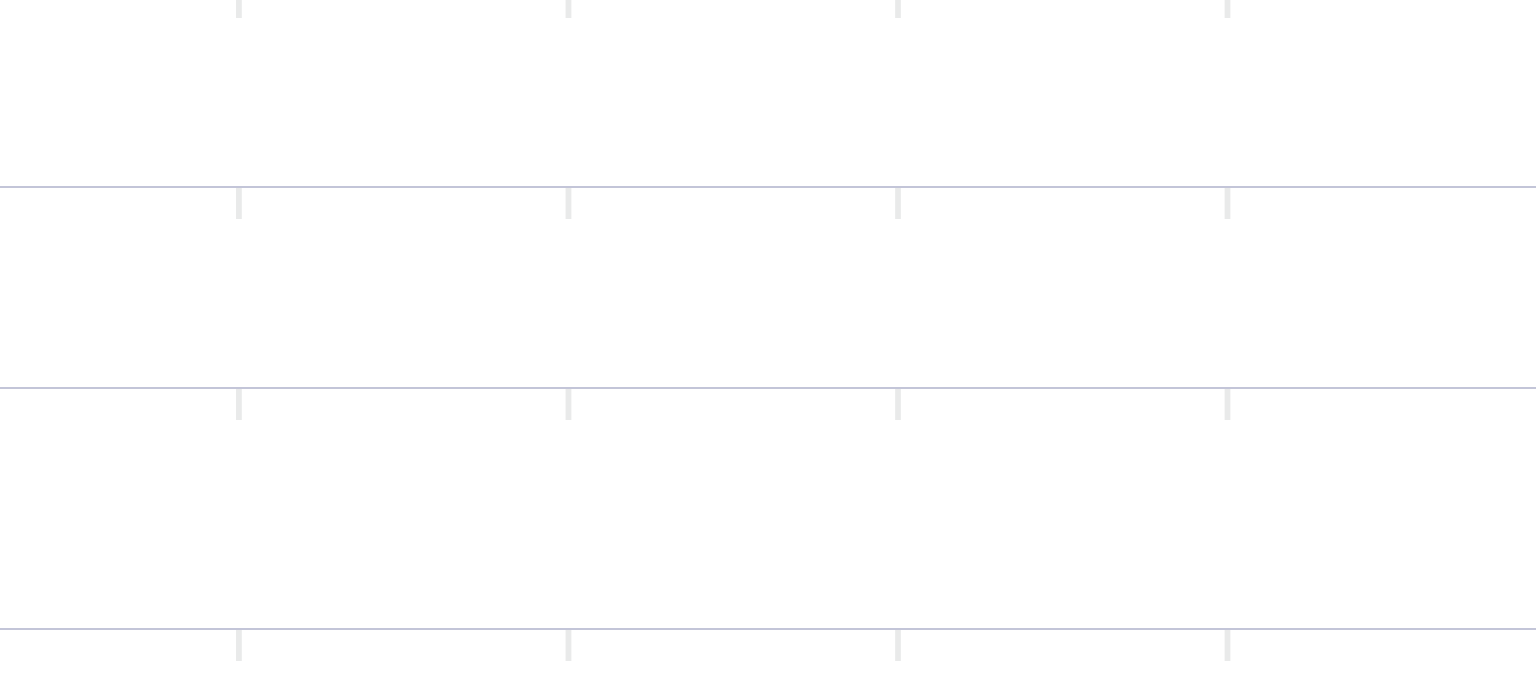 scroll, scrollTop: 284, scrollLeft: 0, axis: vertical 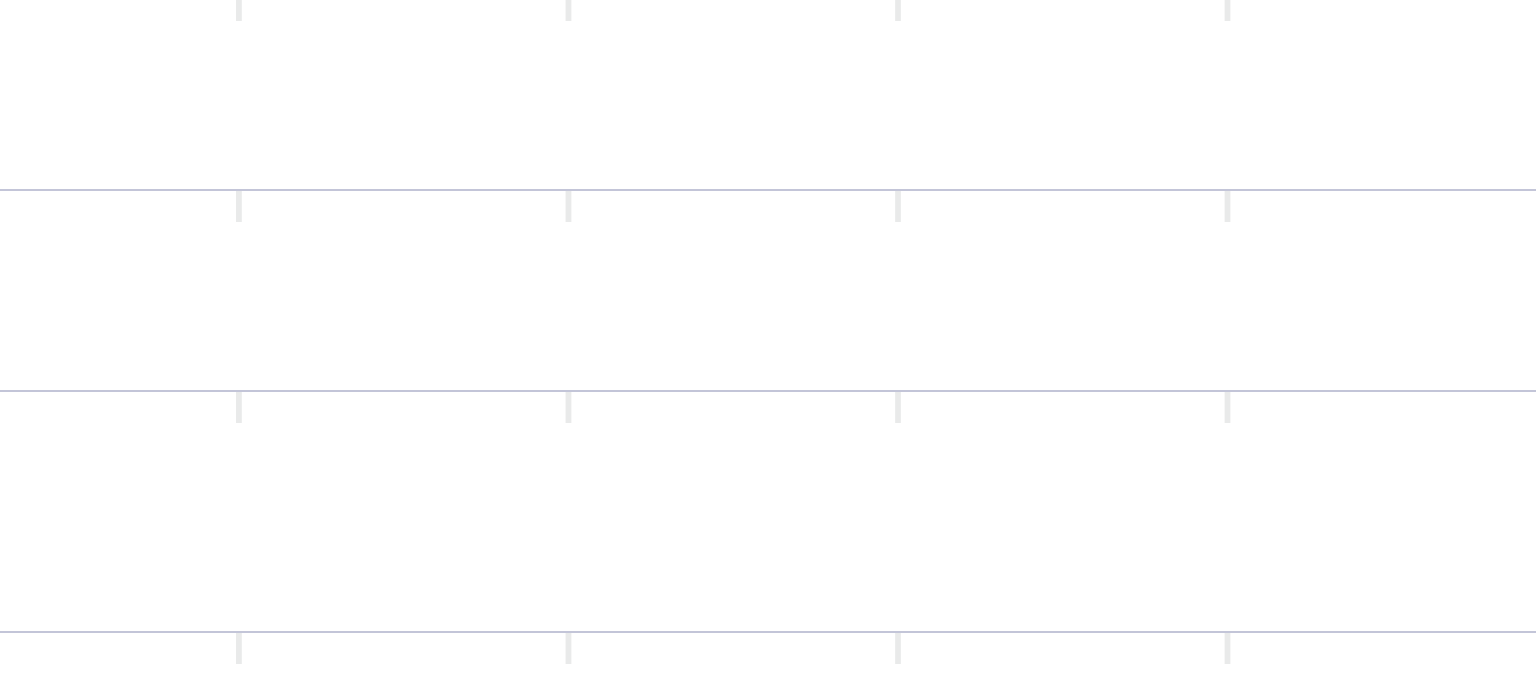 click on "Income Tax Return (ITR) The complete filed income tax return document that declares income, deductions, and computes tax liability.  Download as .pdf  chevron_right" at bounding box center (900, 748) 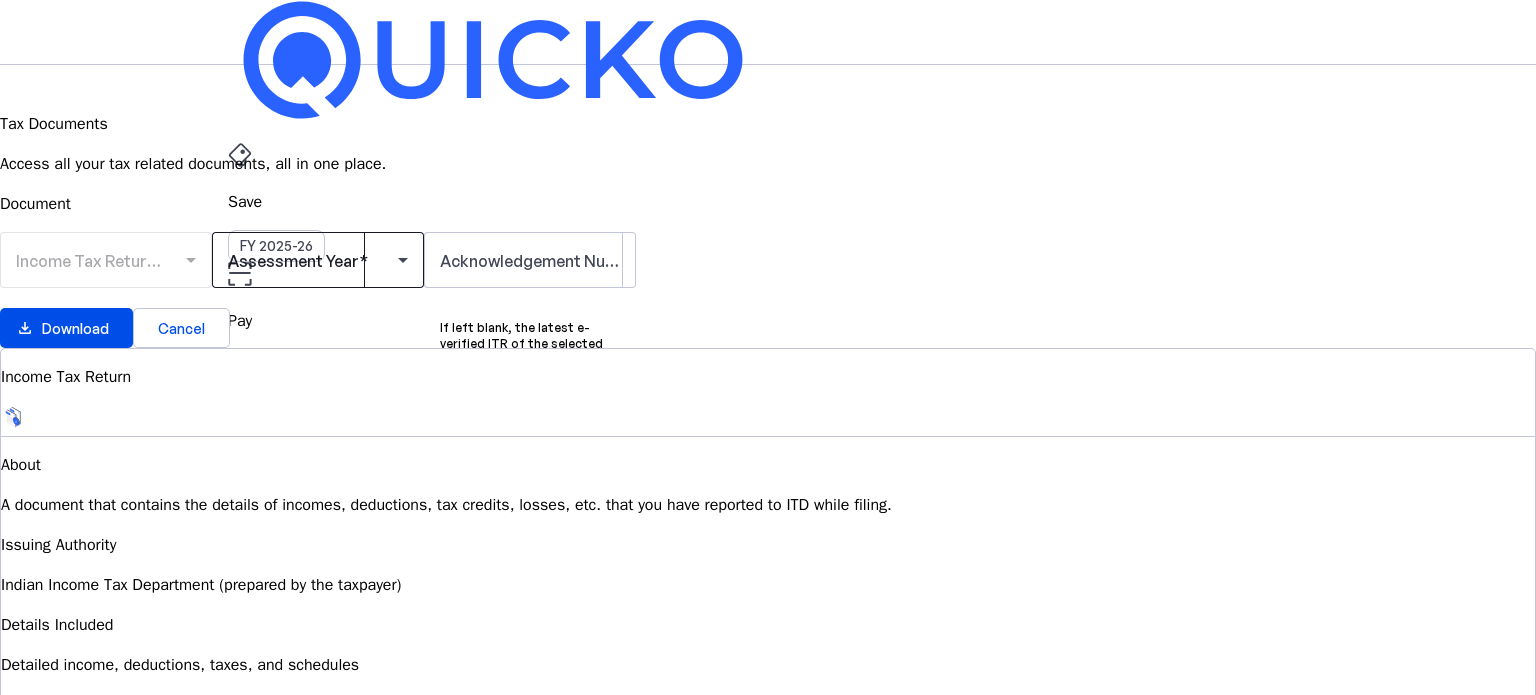 click at bounding box center [318, 260] 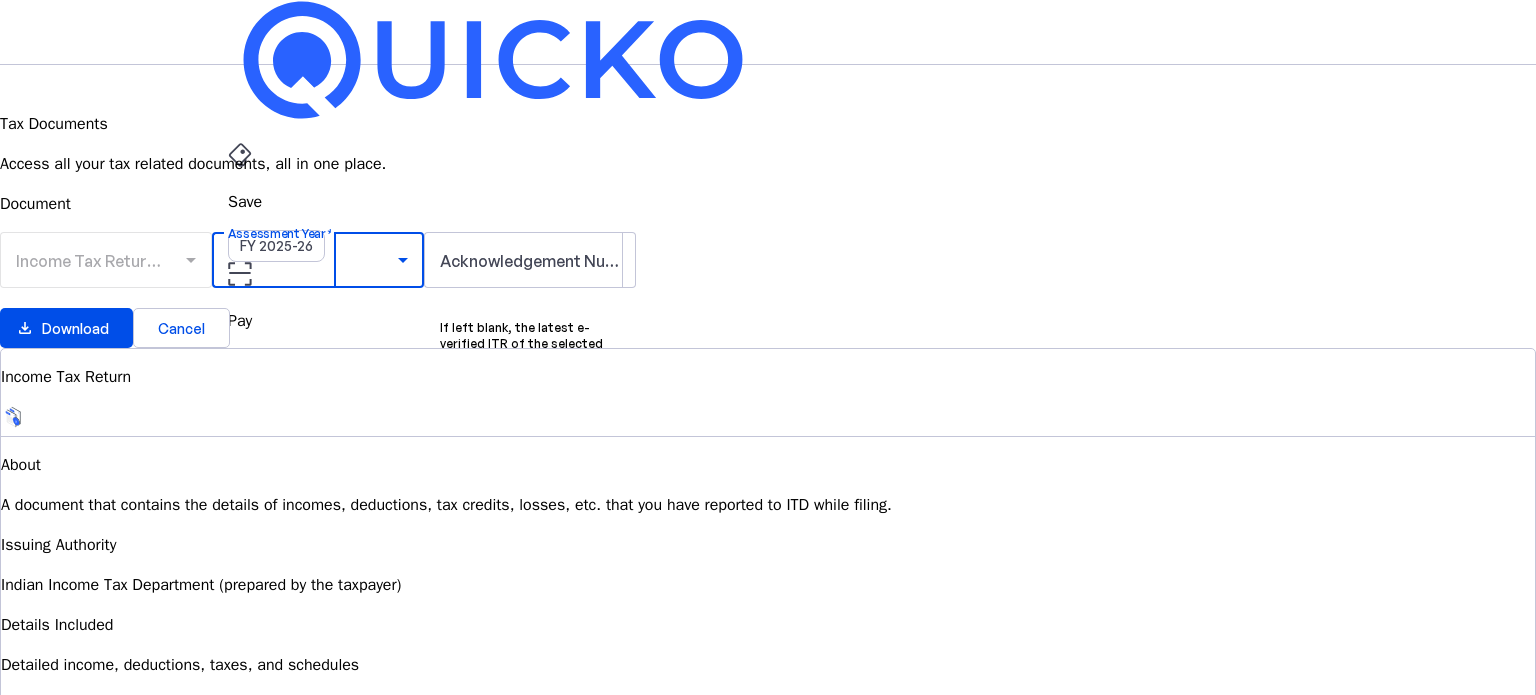 click on "AY 2024-25" at bounding box center [309, 1037] 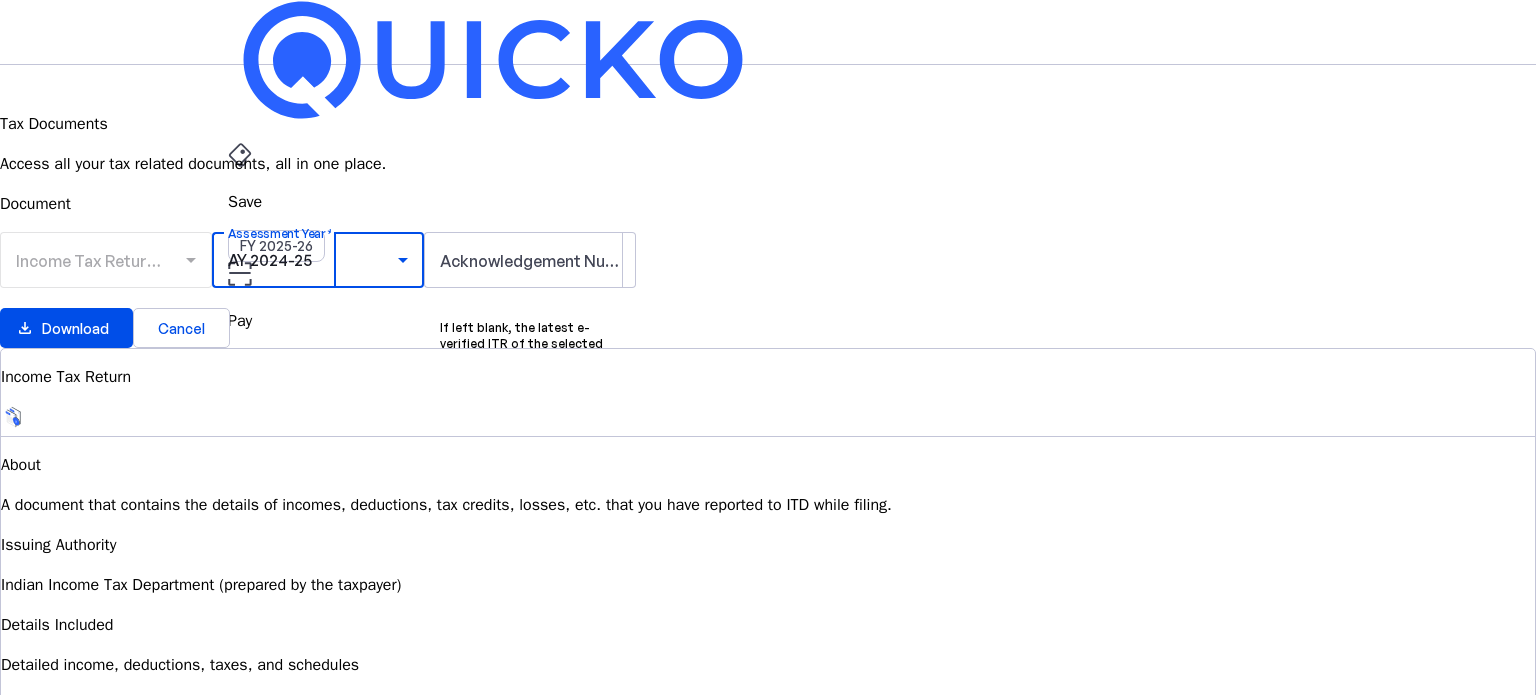 scroll, scrollTop: 136, scrollLeft: 0, axis: vertical 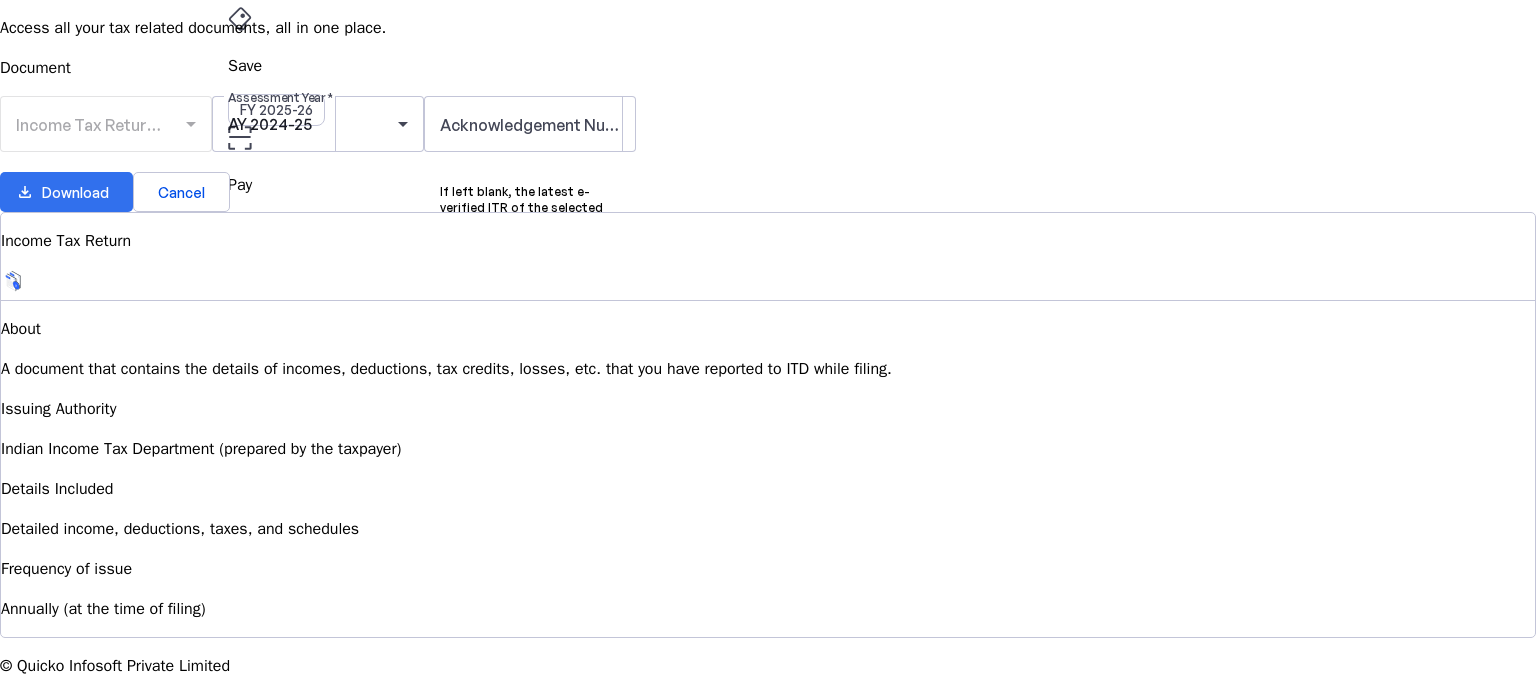 click on "Download" at bounding box center (75, 192) 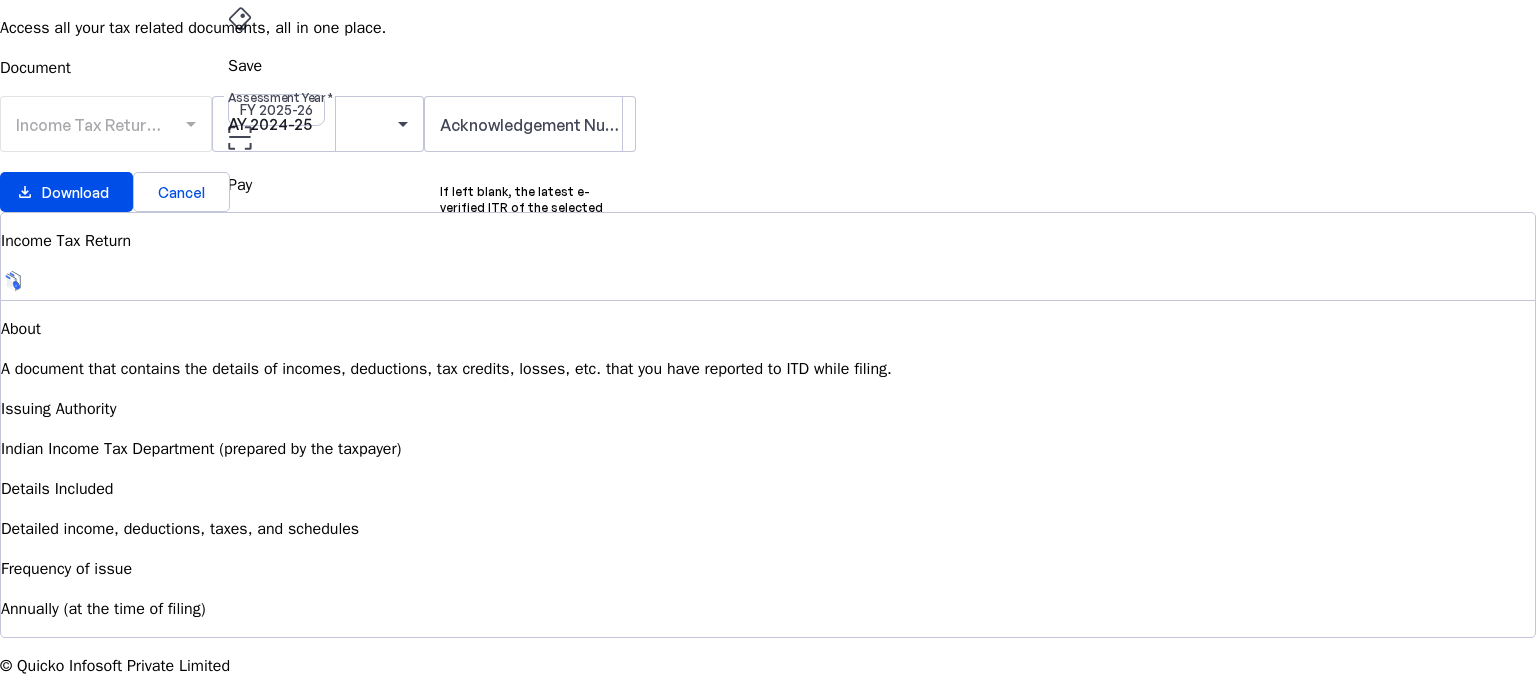 scroll, scrollTop: 0, scrollLeft: 0, axis: both 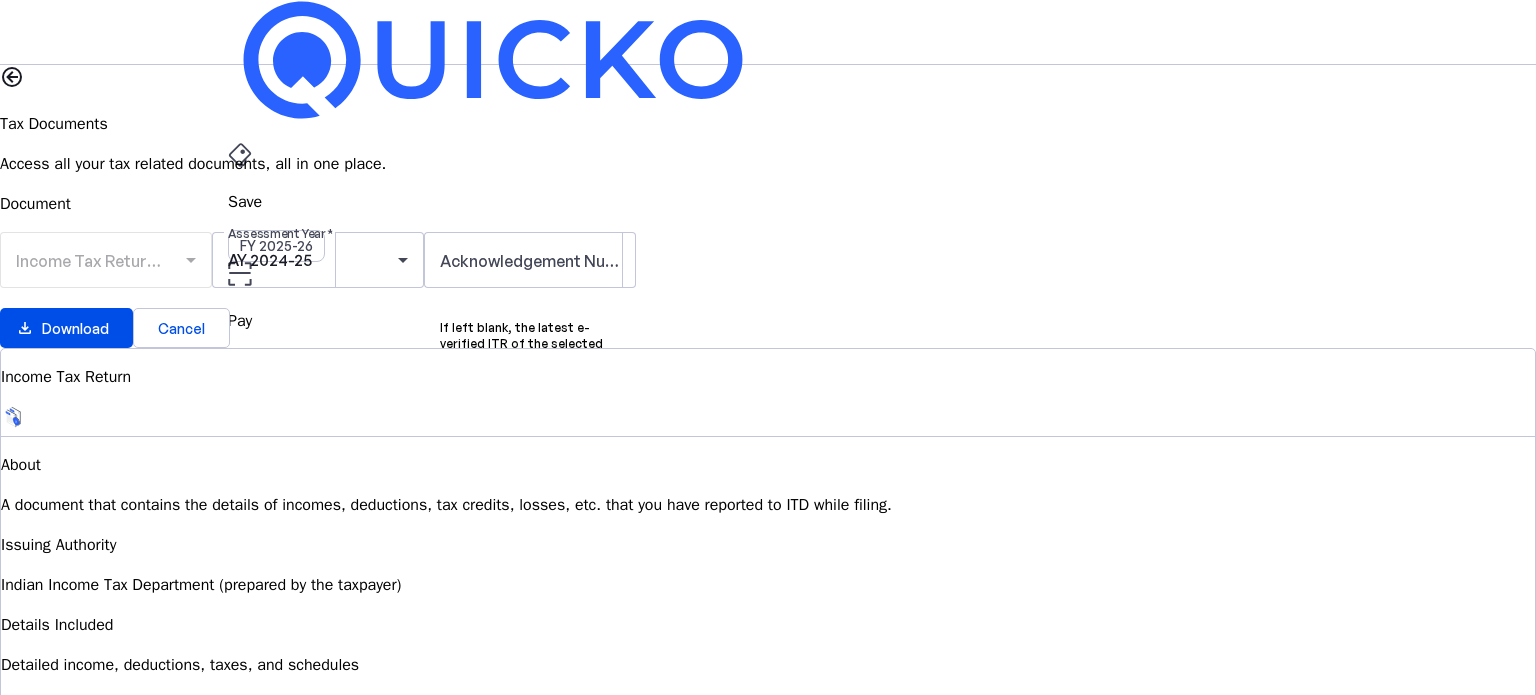 click on "Income Tax Return (ITR)" at bounding box center (106, 270) 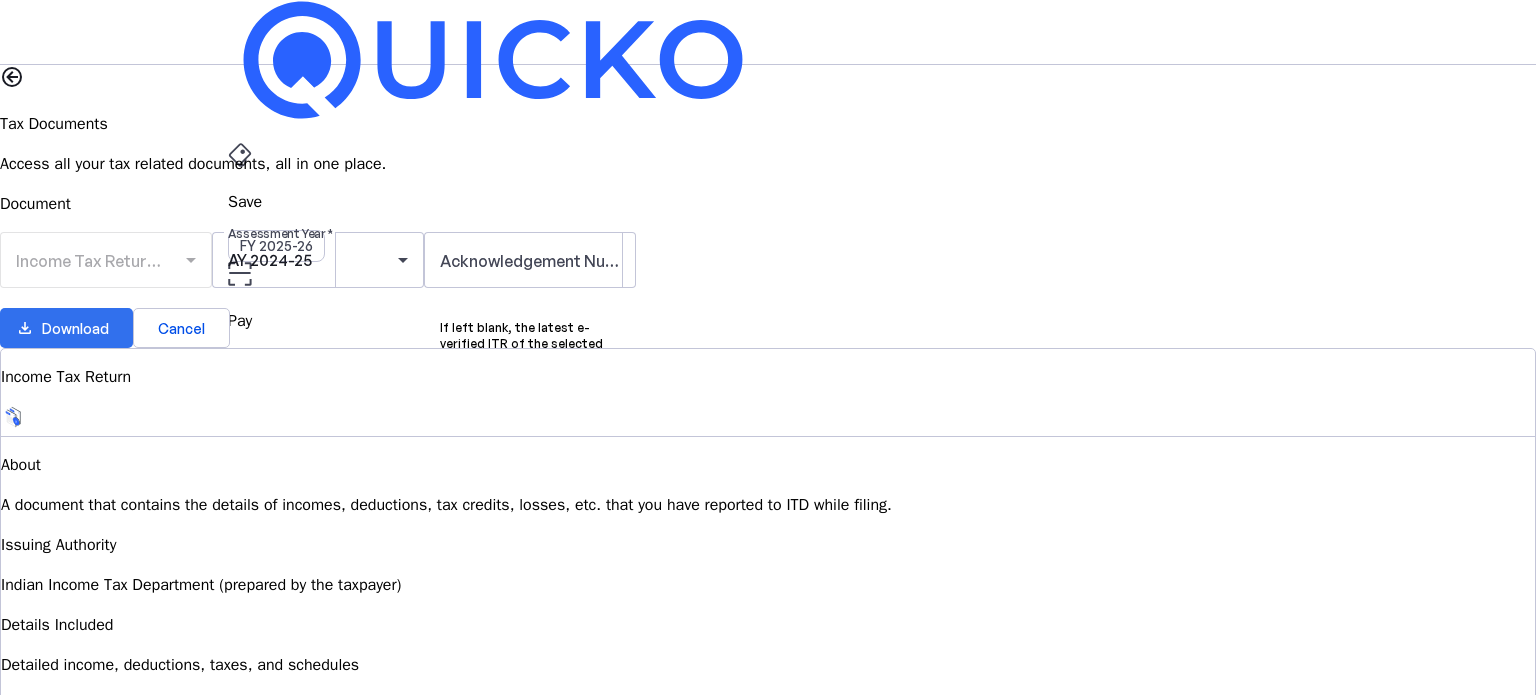 click at bounding box center (66, 328) 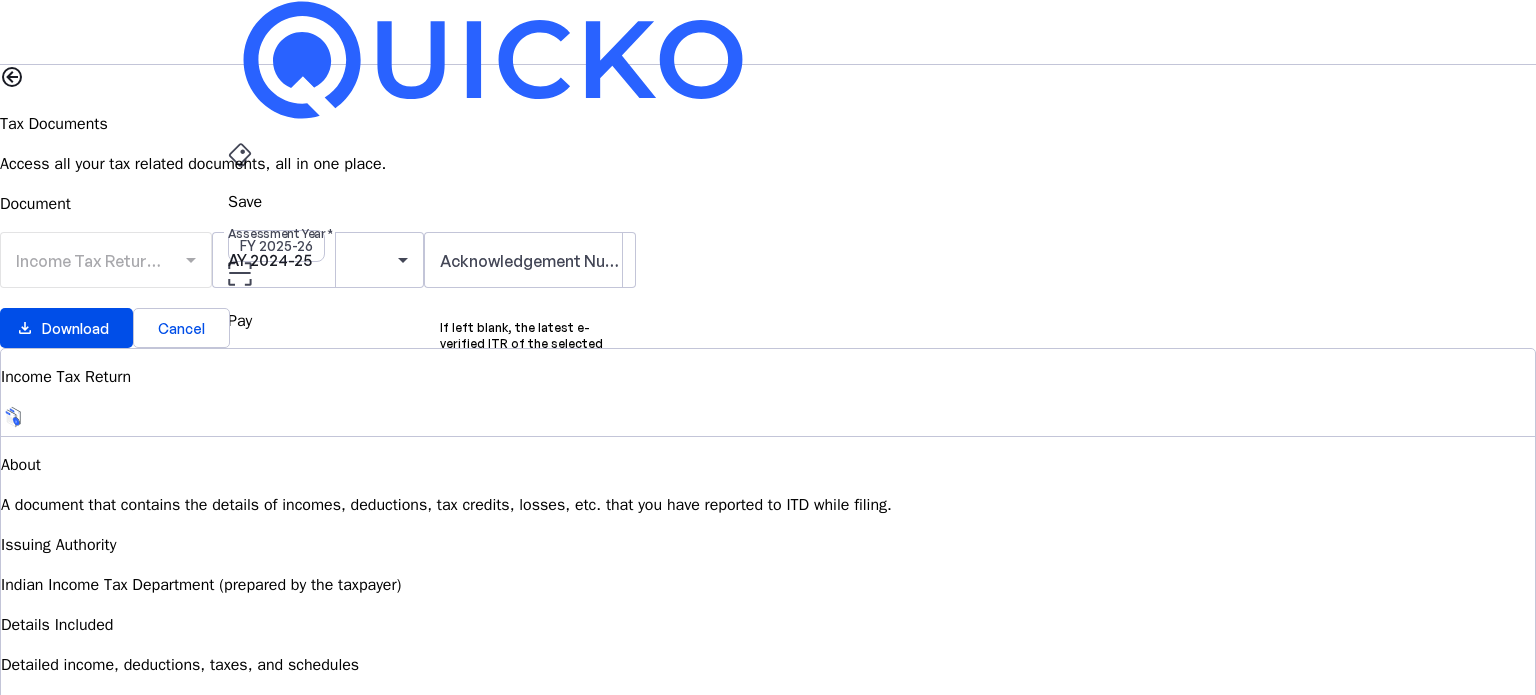 click on "Tax Documents" at bounding box center [768, 496] 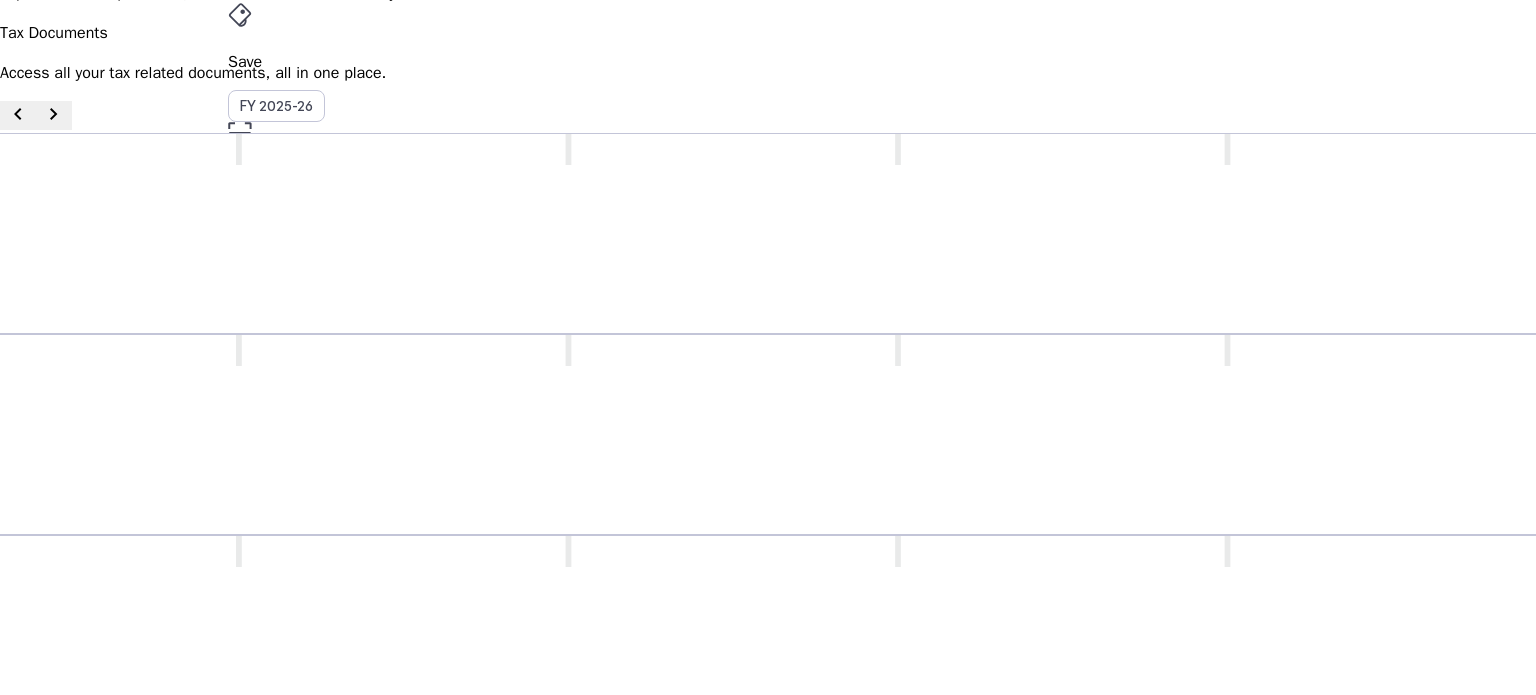 scroll, scrollTop: 255, scrollLeft: 0, axis: vertical 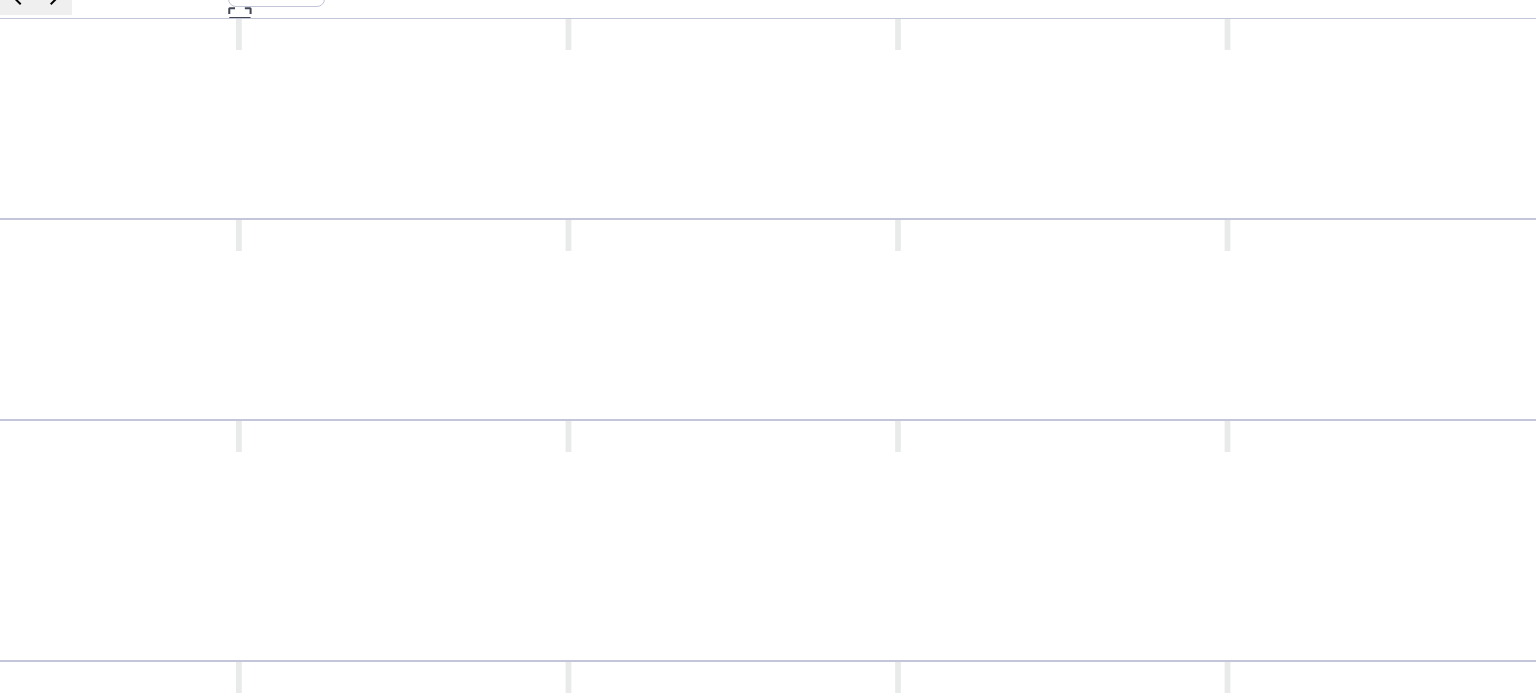 click on "Download as .pdf  chevron_right" at bounding box center (900, 825) 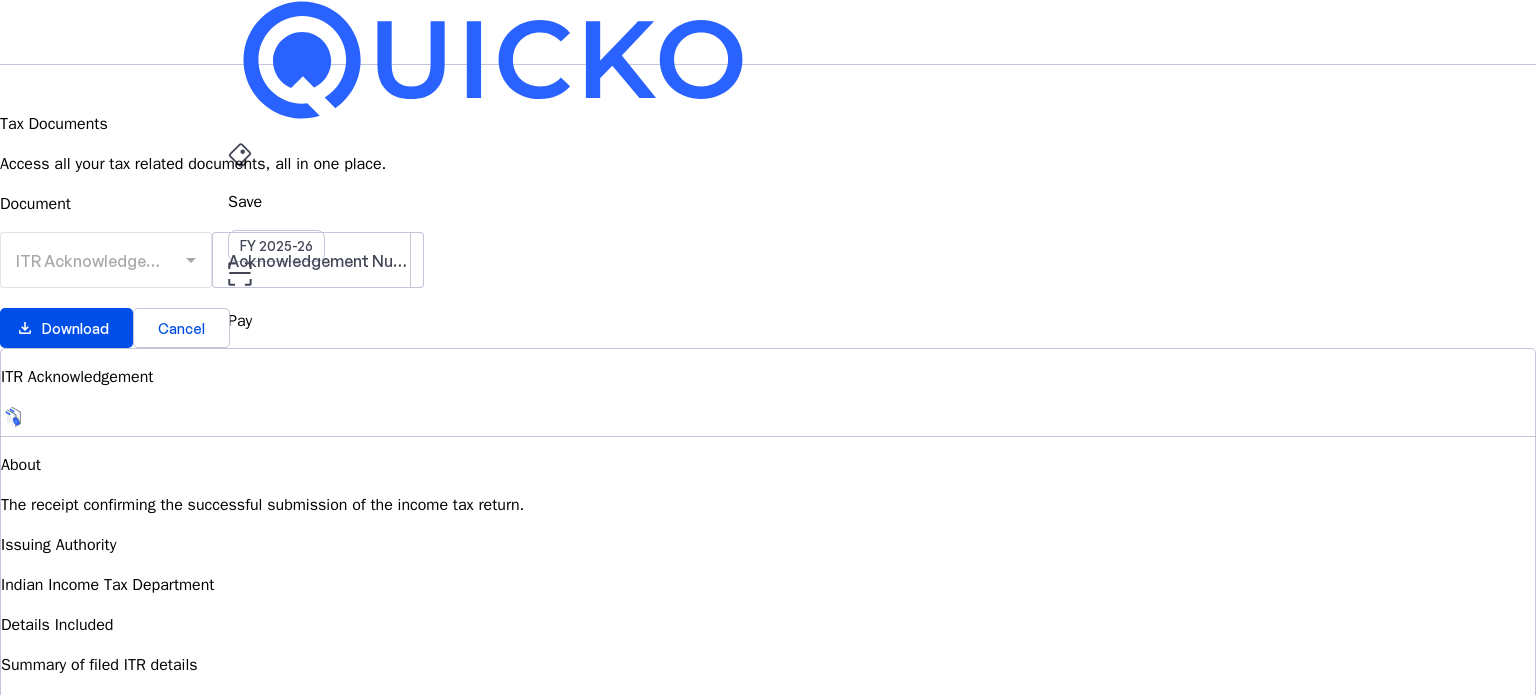 click on "ITR Acknowledgement" at bounding box center [106, 270] 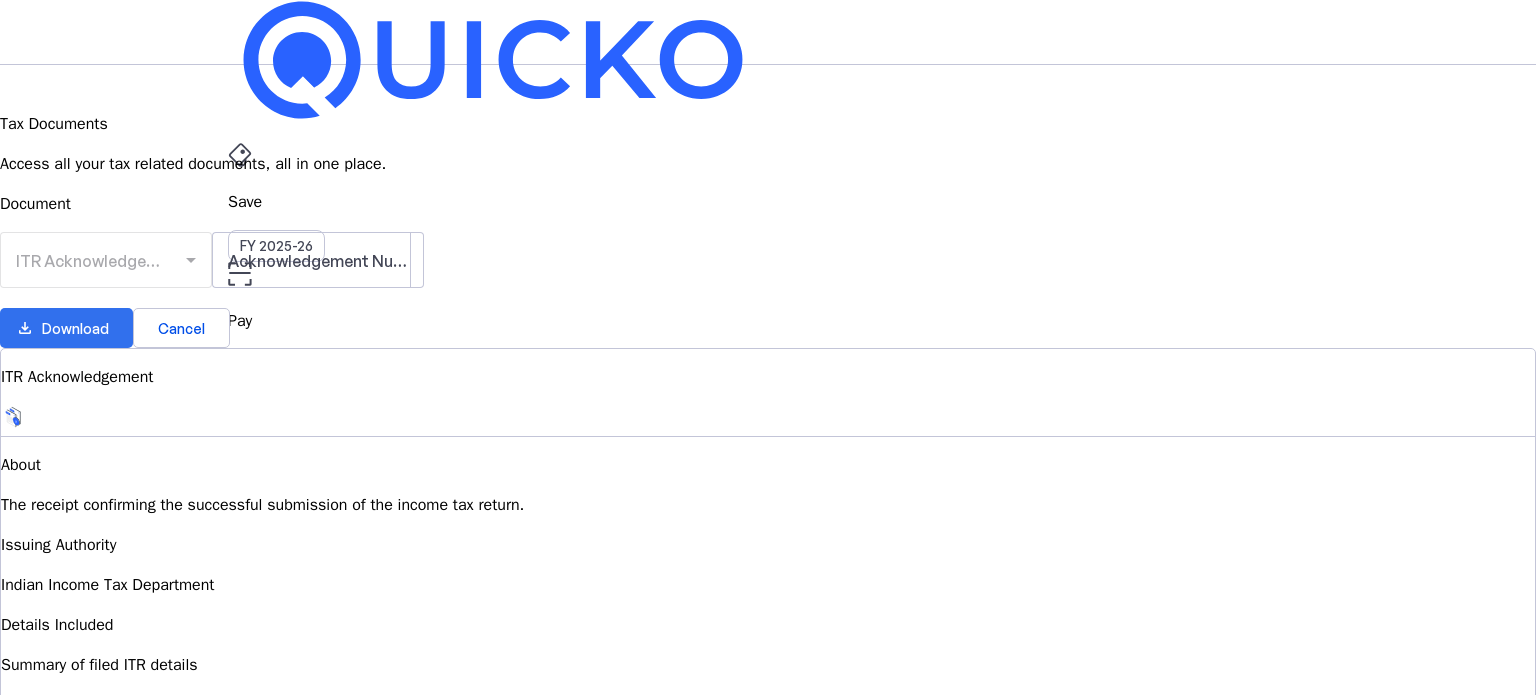 click at bounding box center [66, 328] 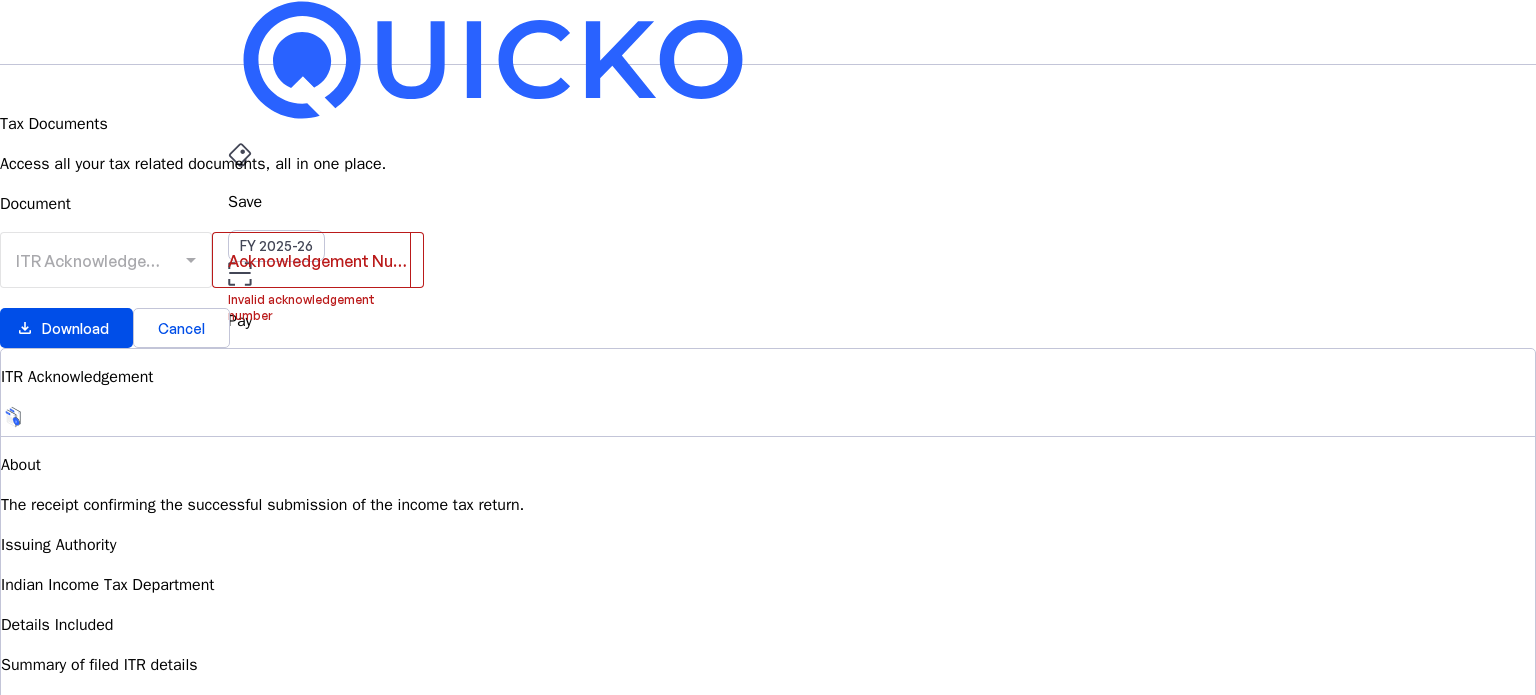 click at bounding box center [12, 77] 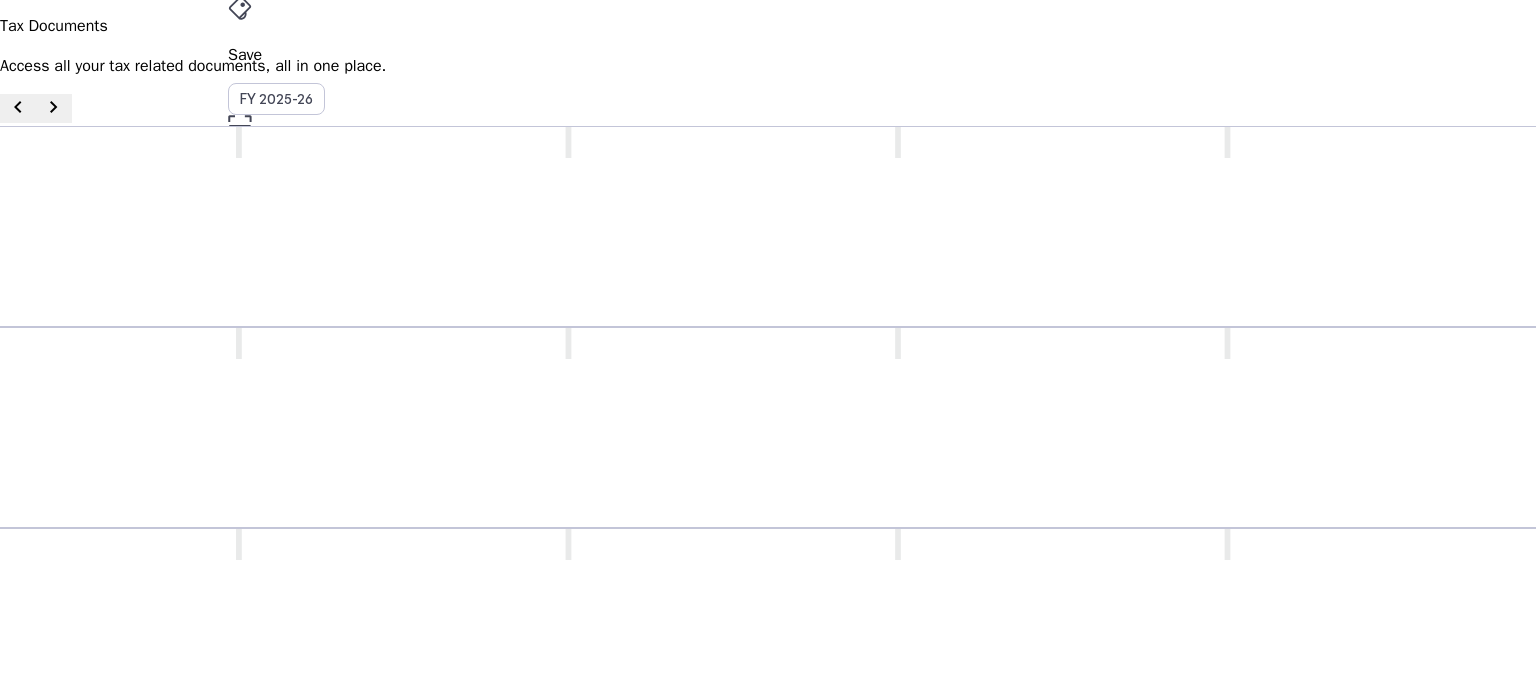 scroll, scrollTop: 0, scrollLeft: 0, axis: both 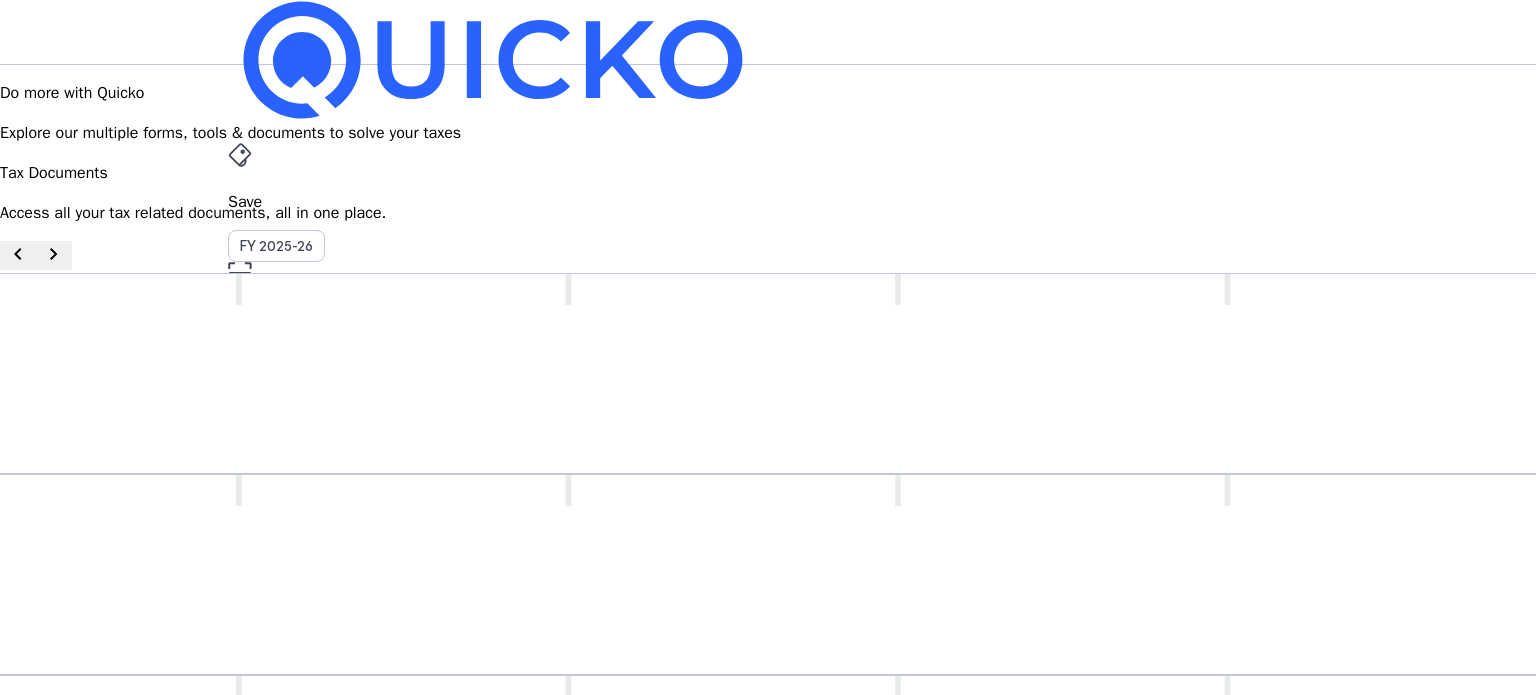 click on "MM" at bounding box center [244, 587] 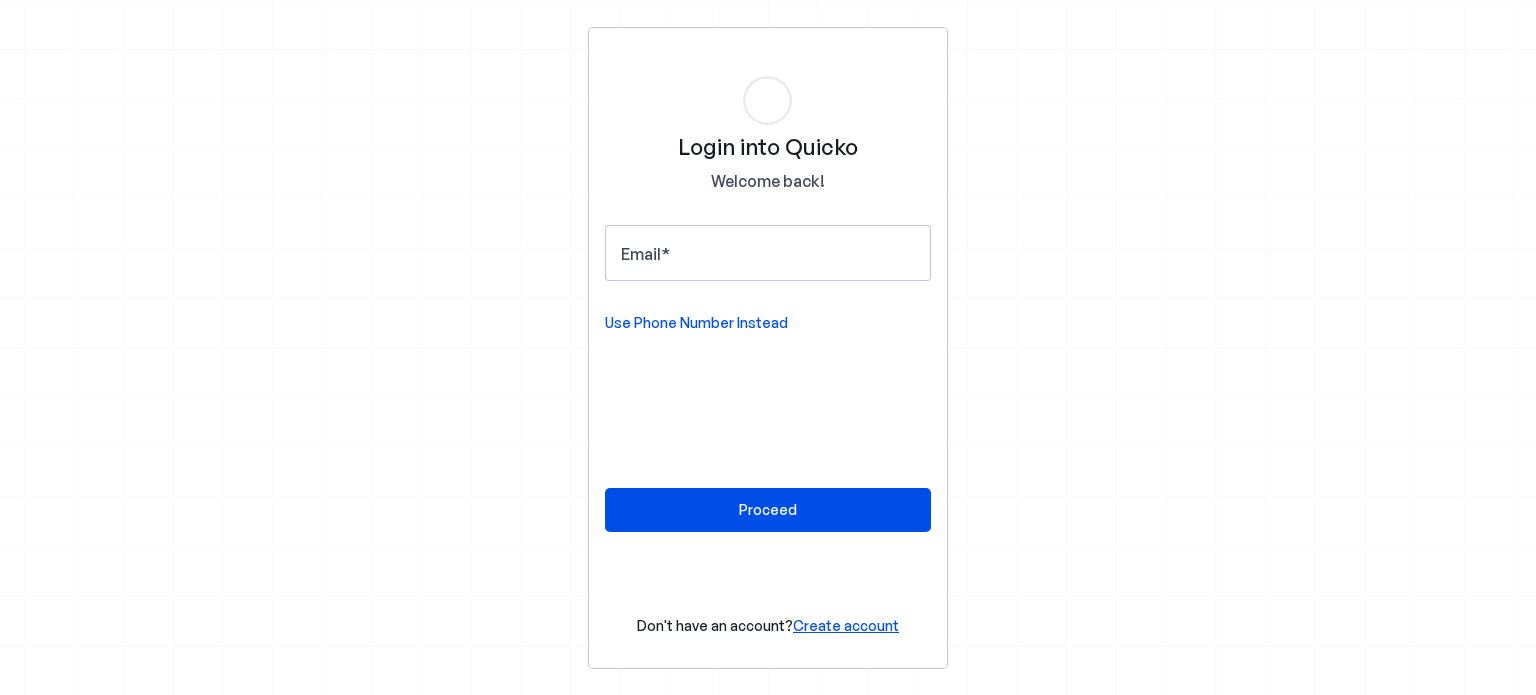 scroll, scrollTop: 0, scrollLeft: 0, axis: both 